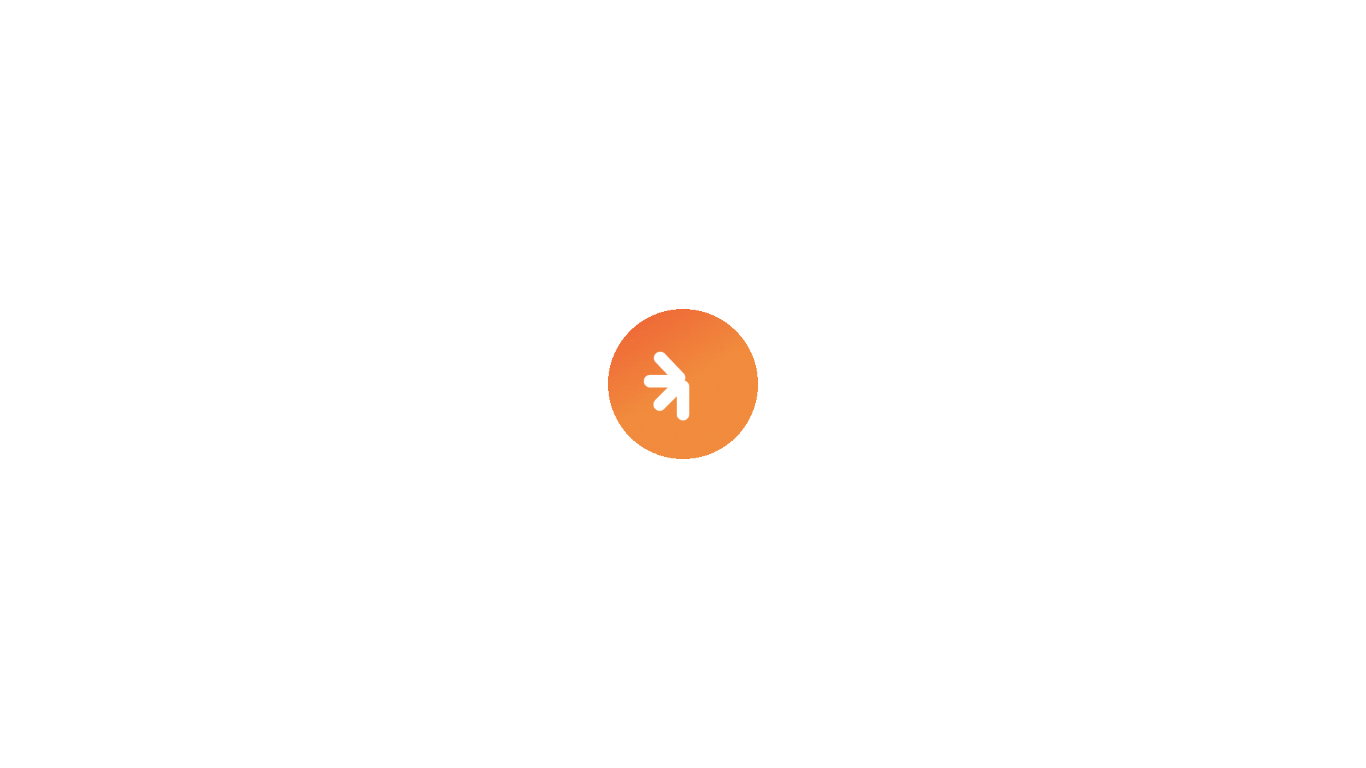 scroll, scrollTop: 0, scrollLeft: 0, axis: both 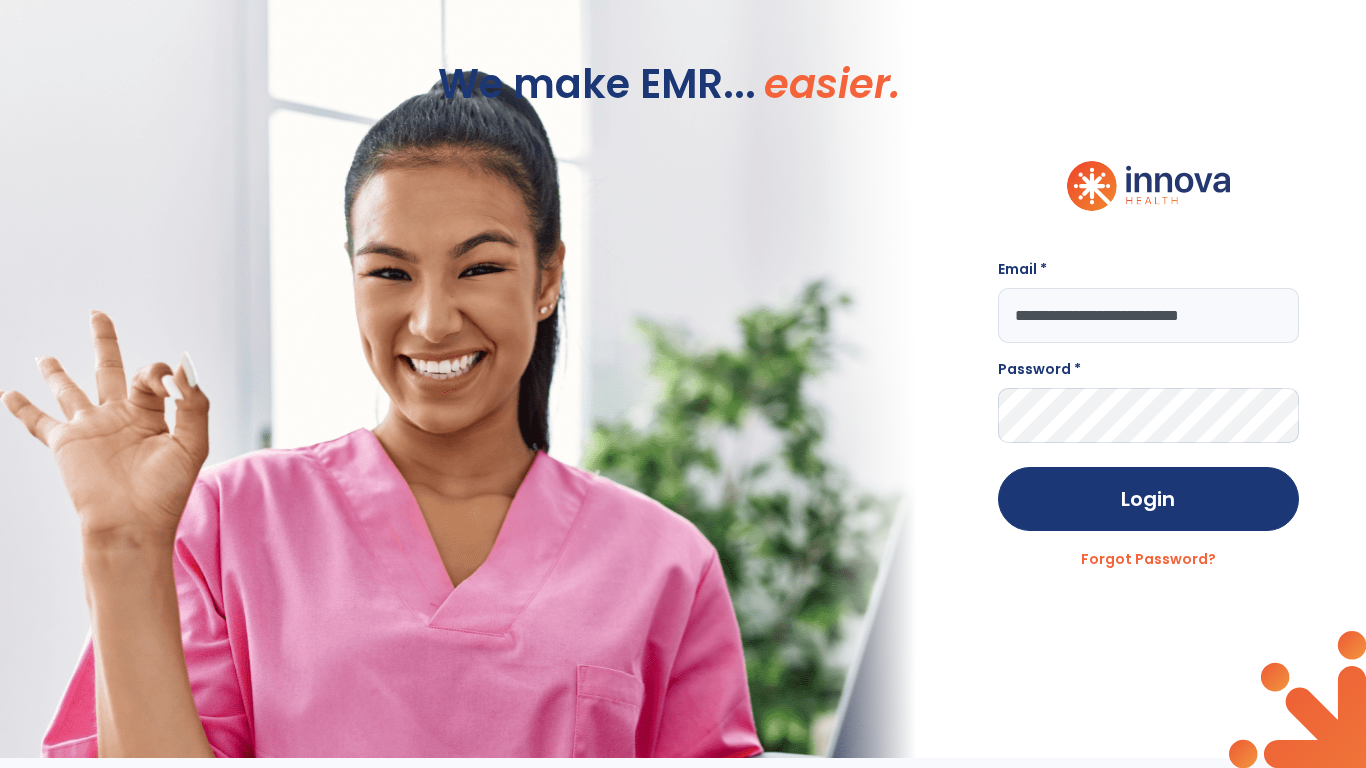 type on "**********" 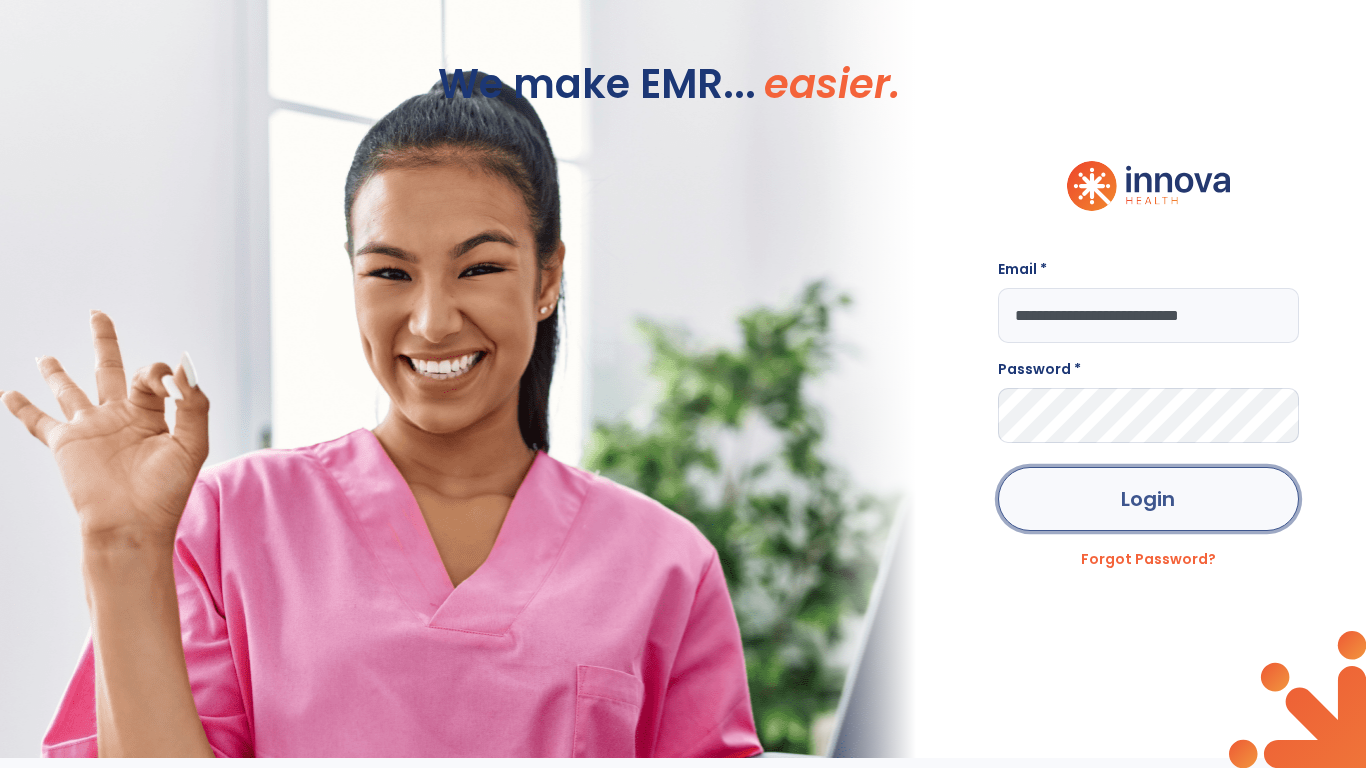 click on "Login" 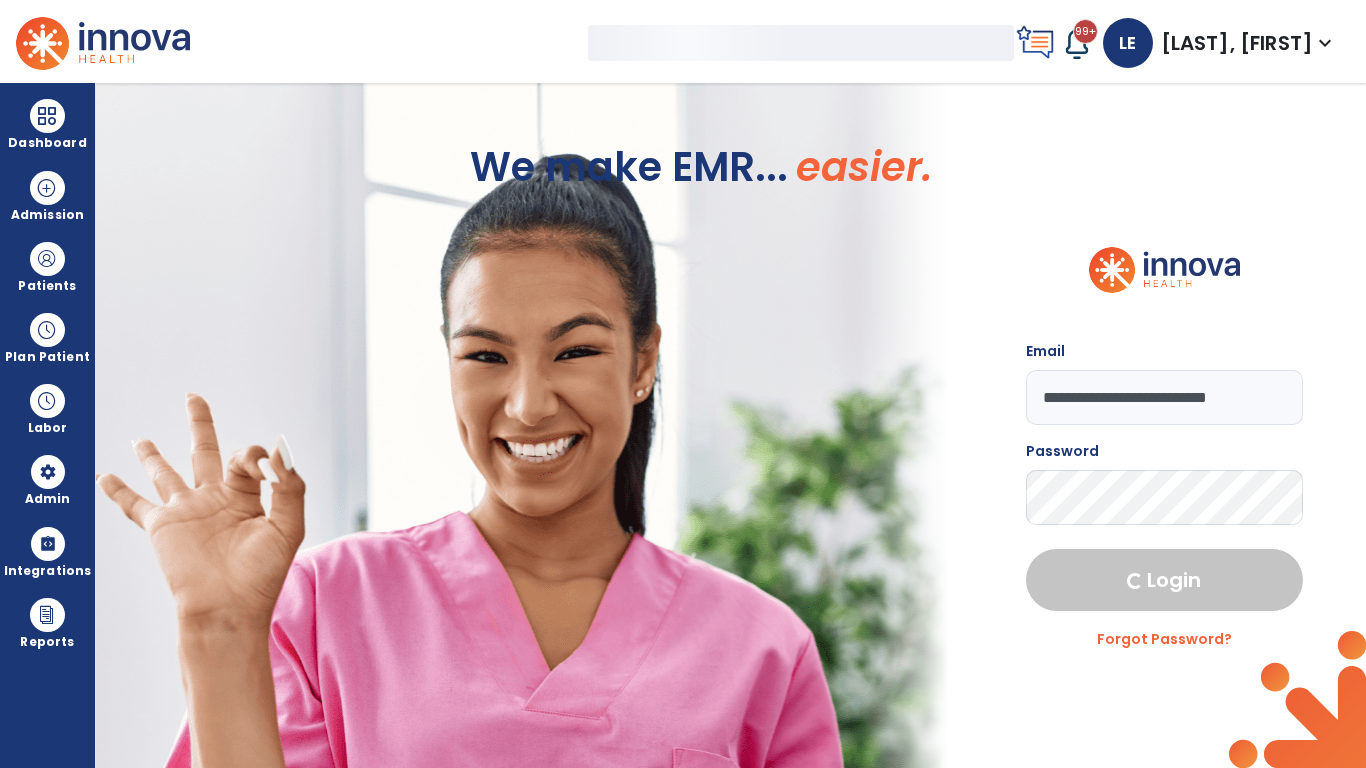 select on "***" 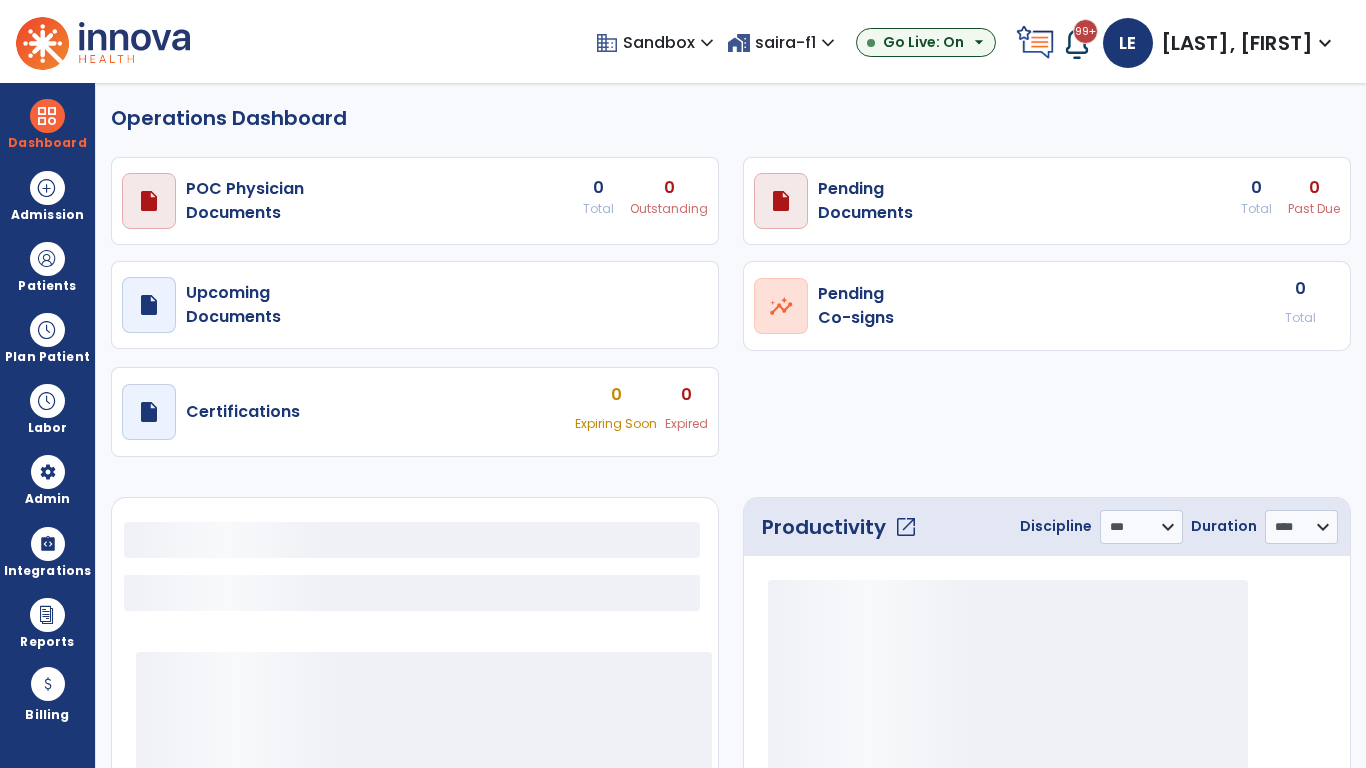 select on "***" 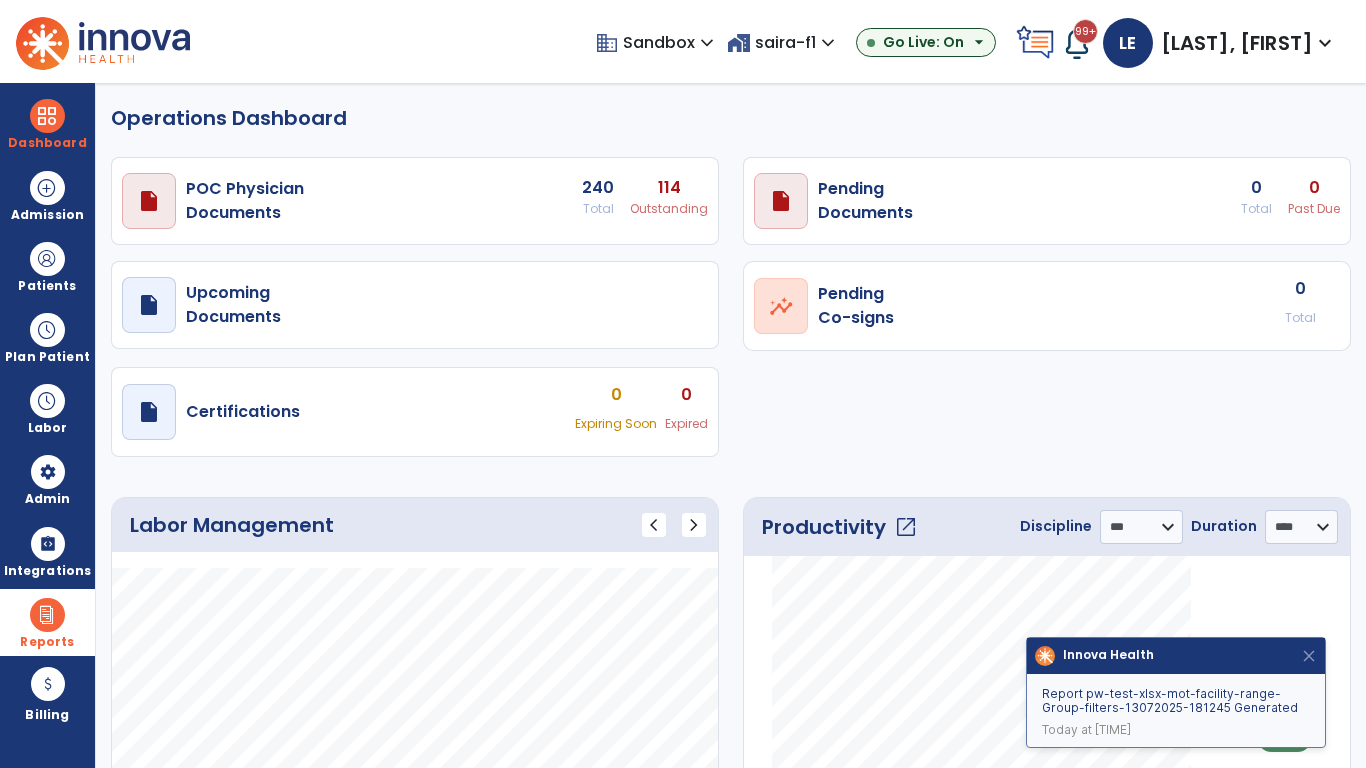 click at bounding box center [47, 615] 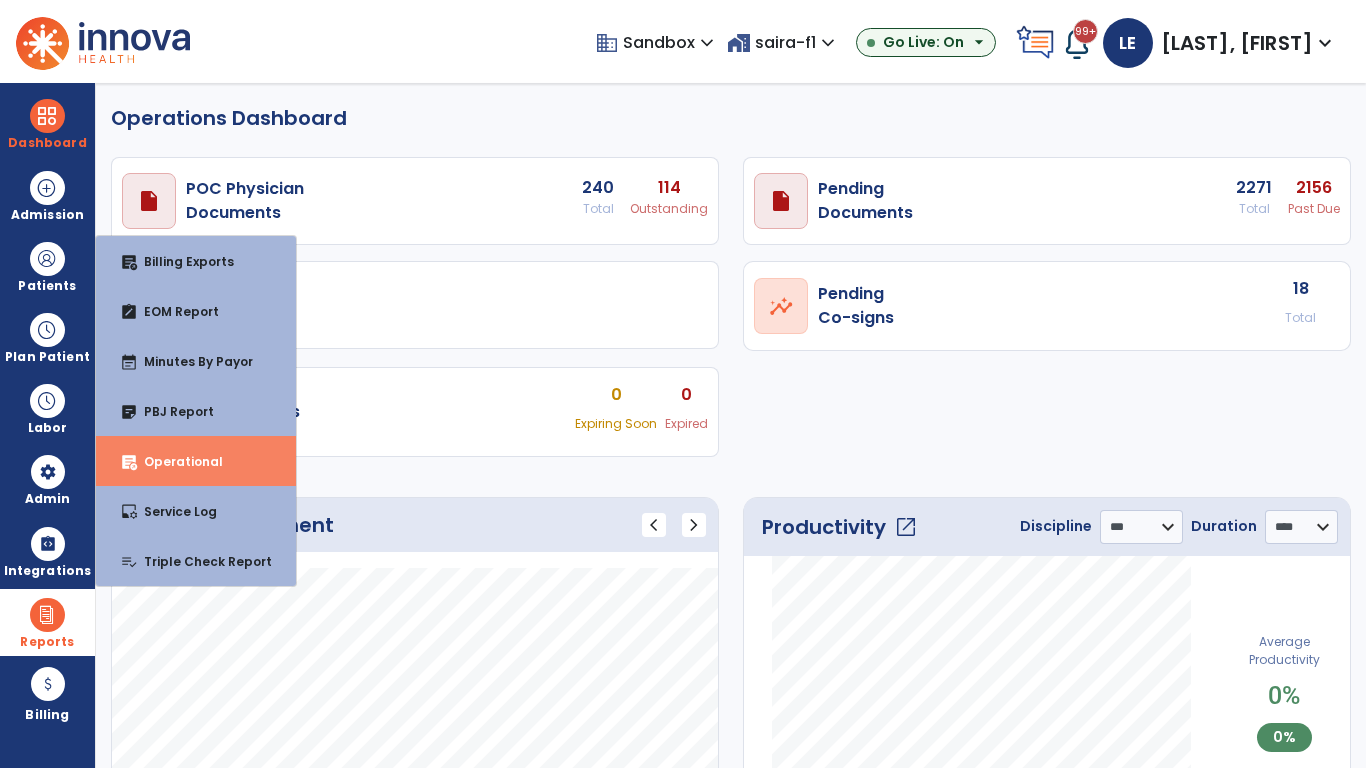 click on "Operational" at bounding box center (175, 461) 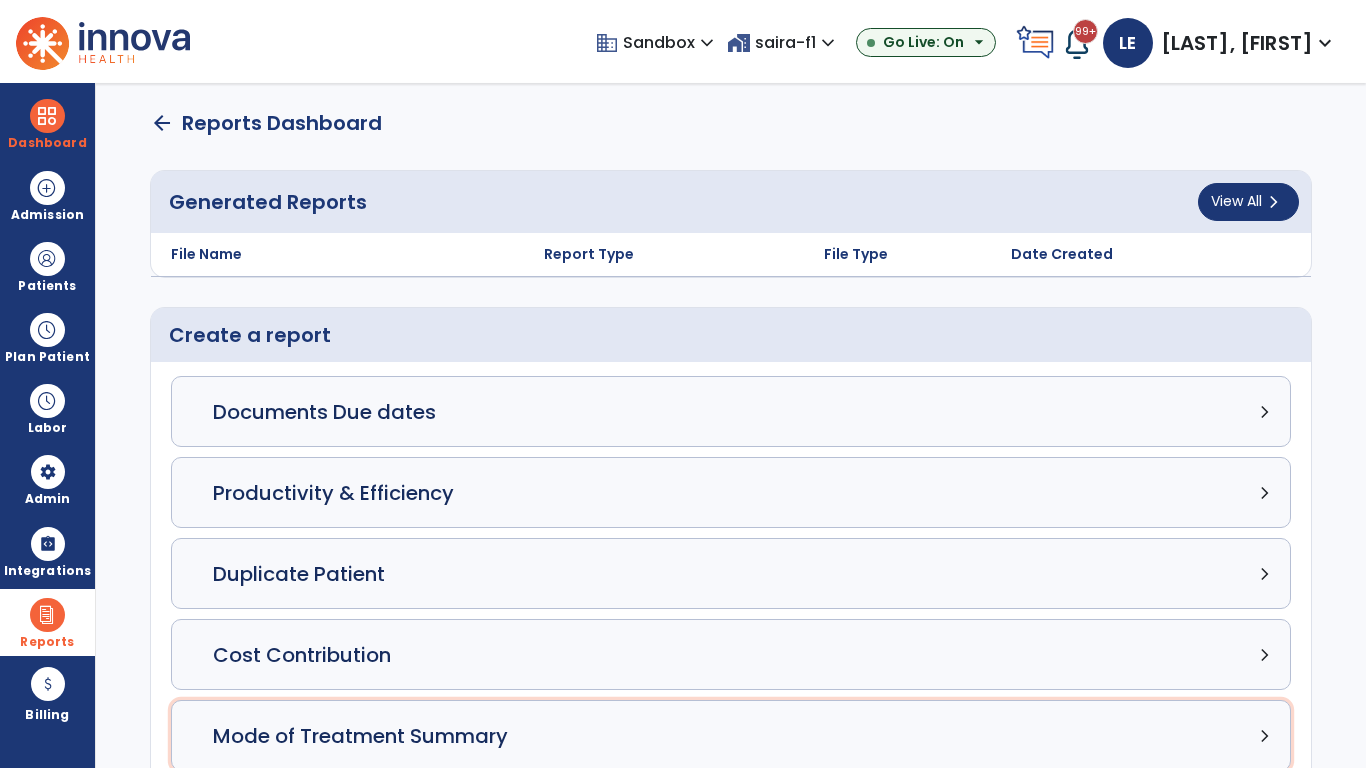 click on "Mode of Treatment Summary chevron_right" 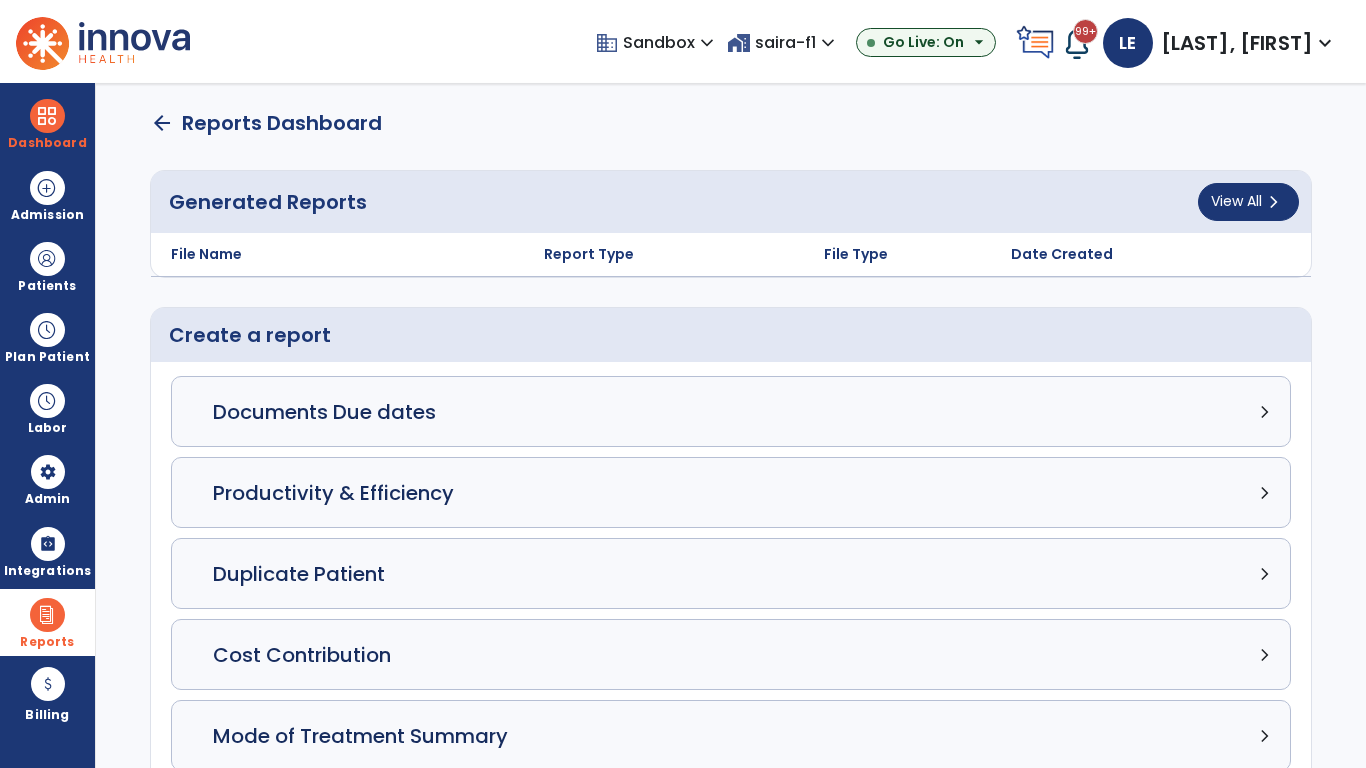 select on "*****" 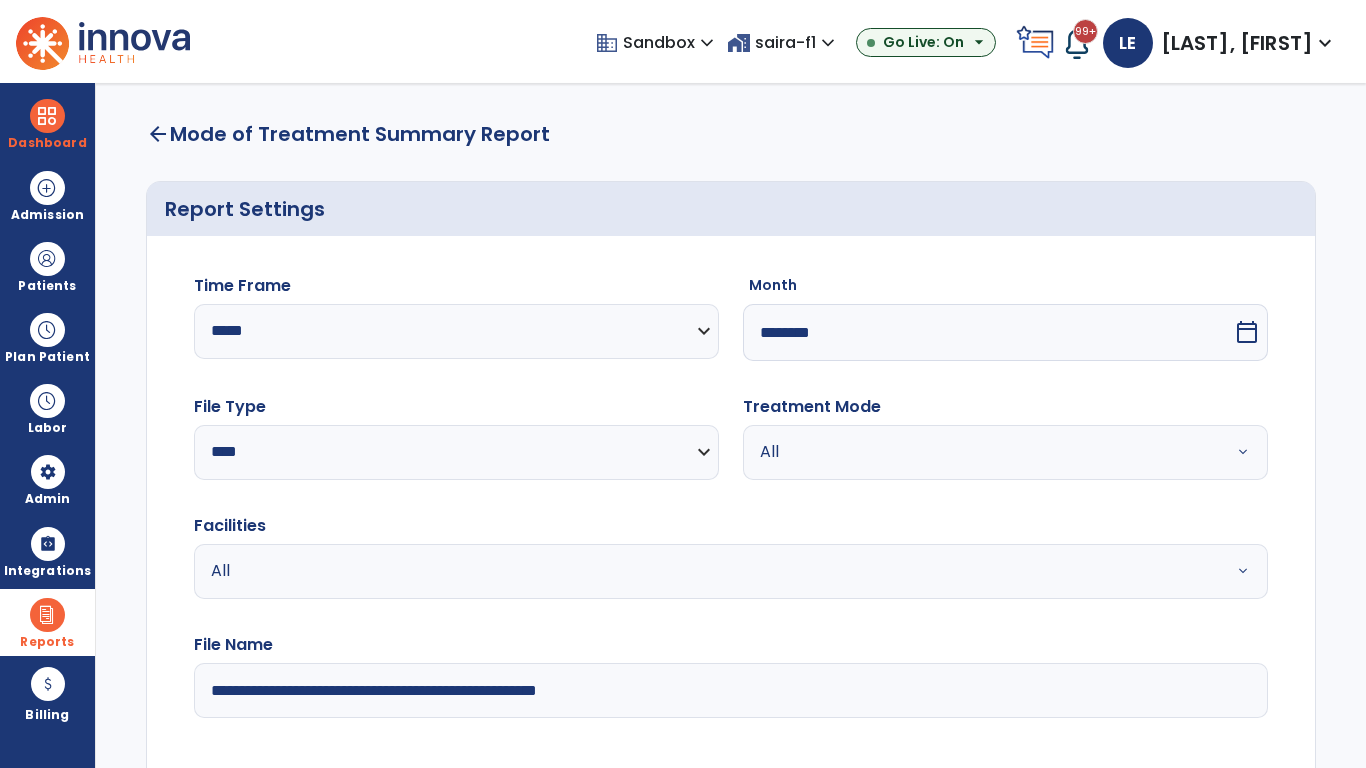 scroll, scrollTop: 3, scrollLeft: 0, axis: vertical 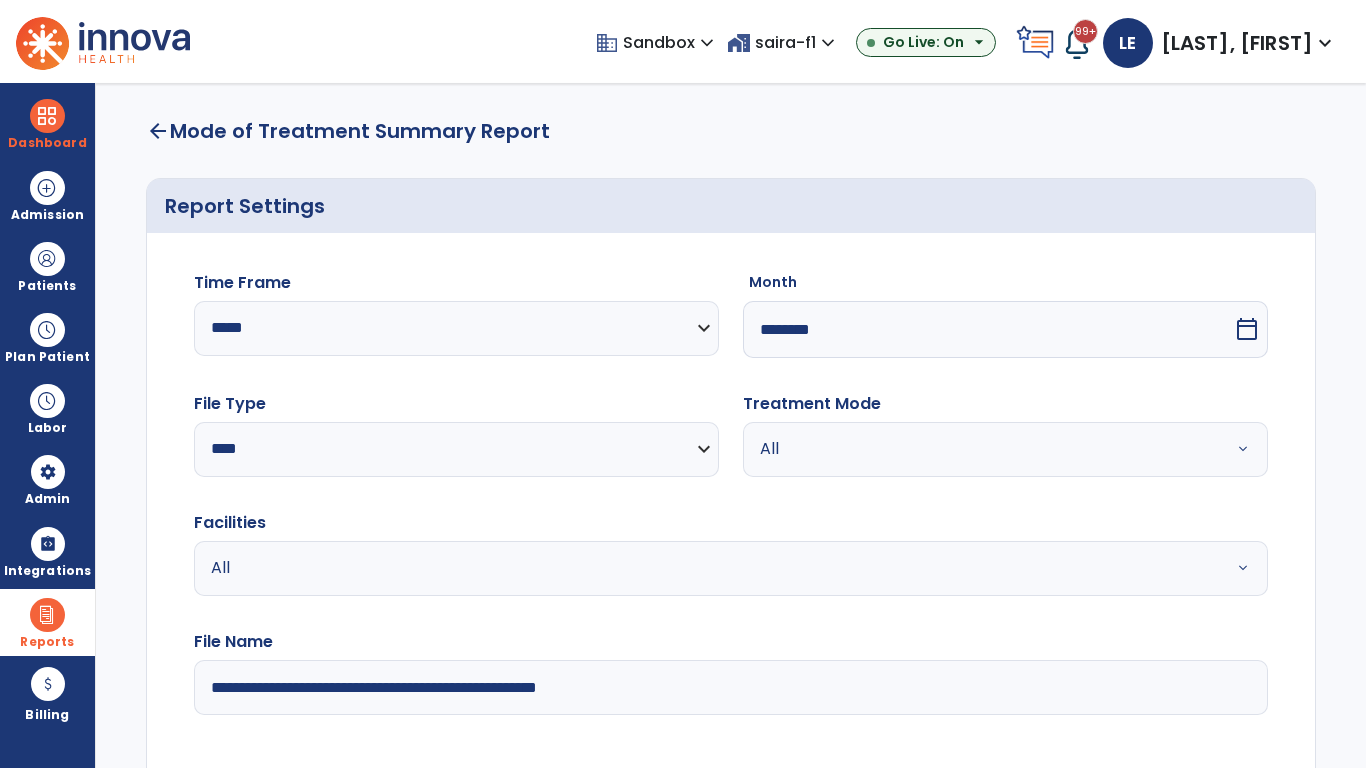 select on "*****" 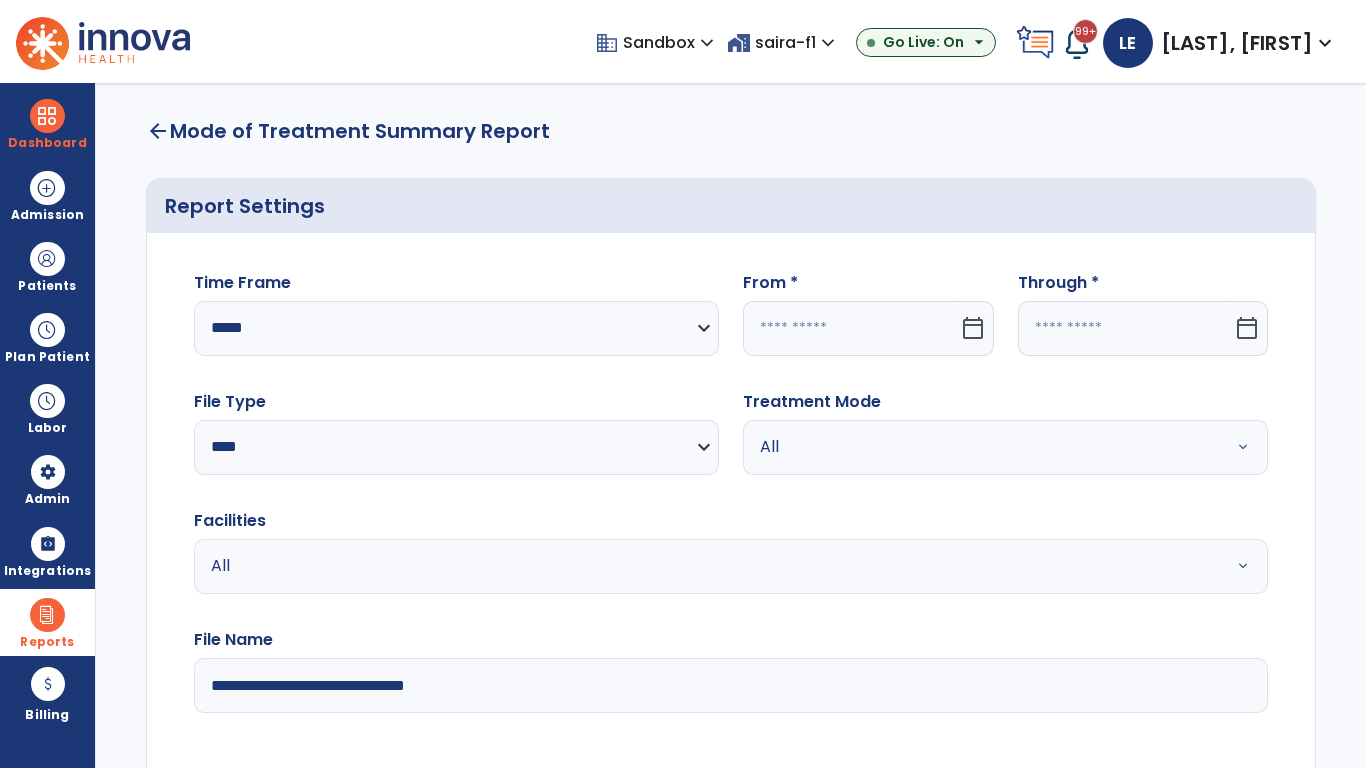click 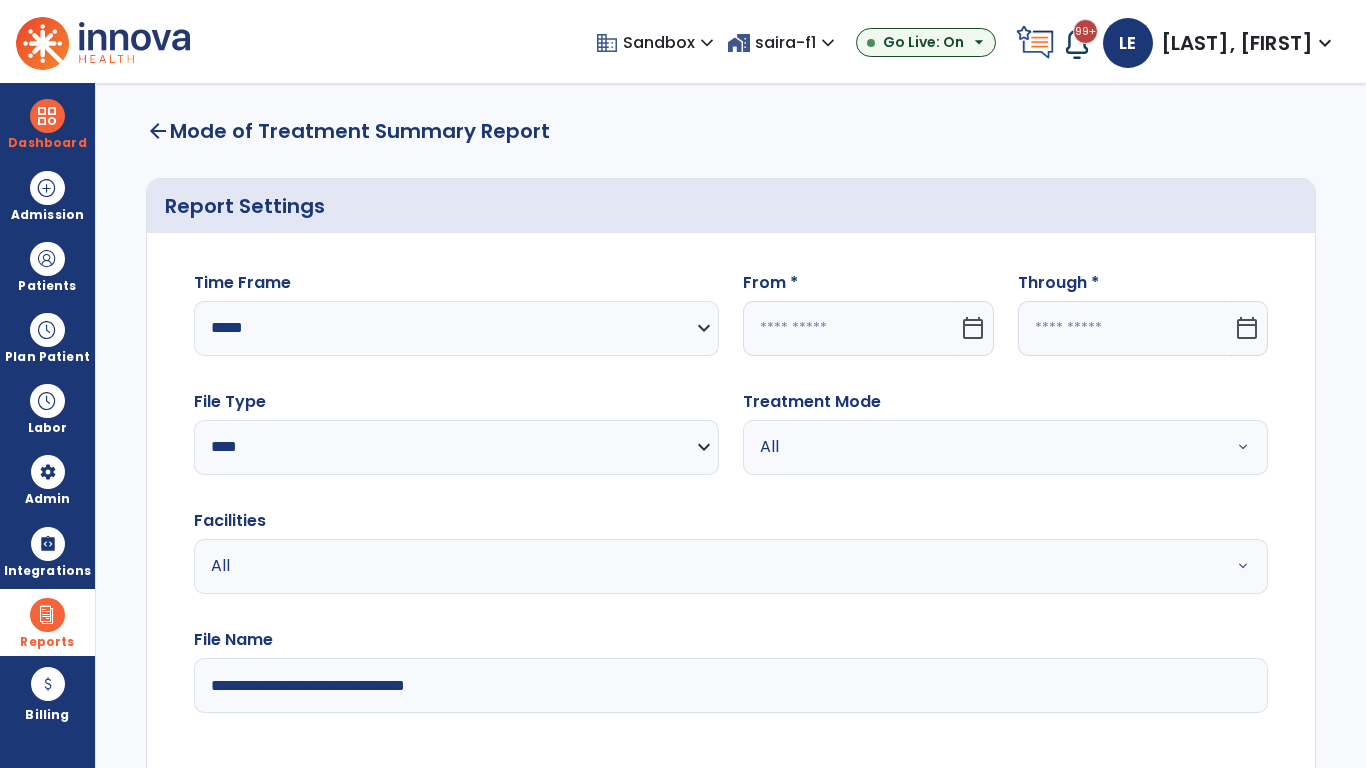 select on "*" 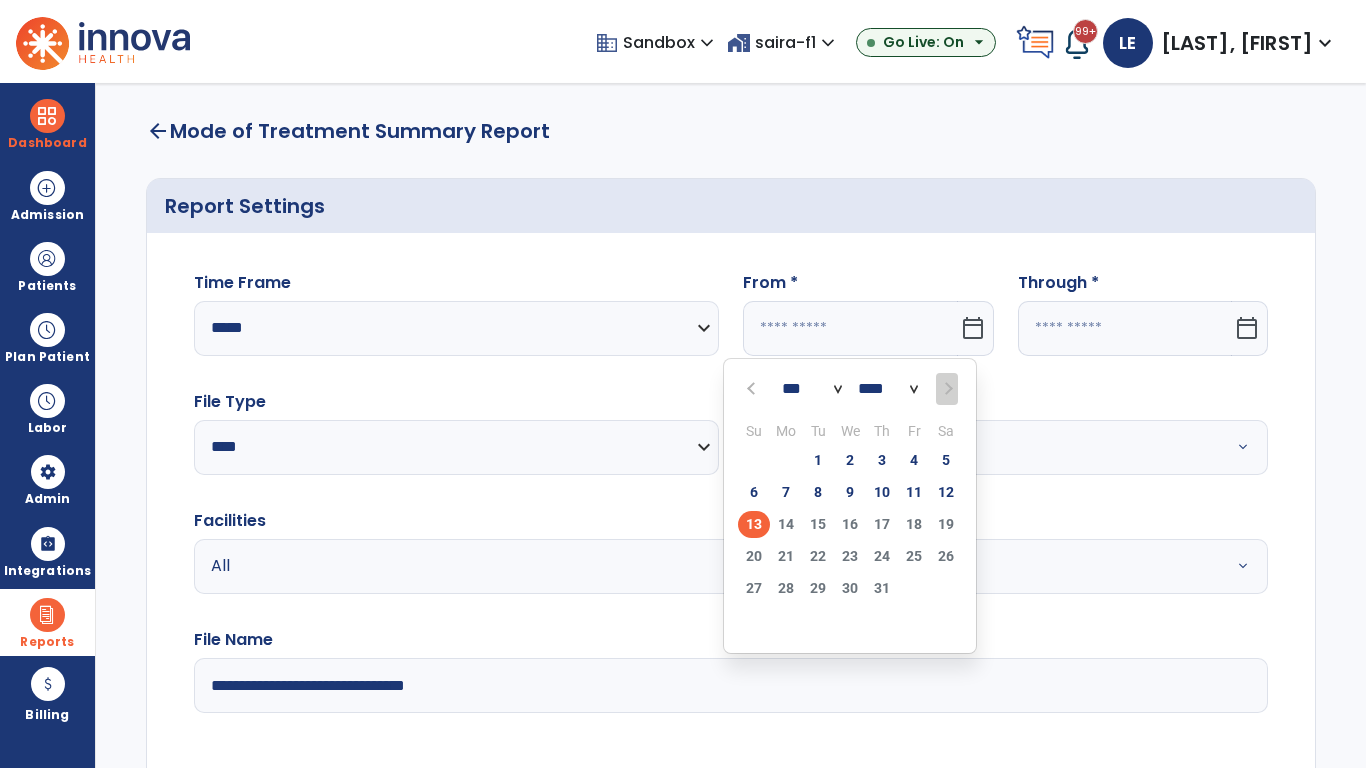 select on "****" 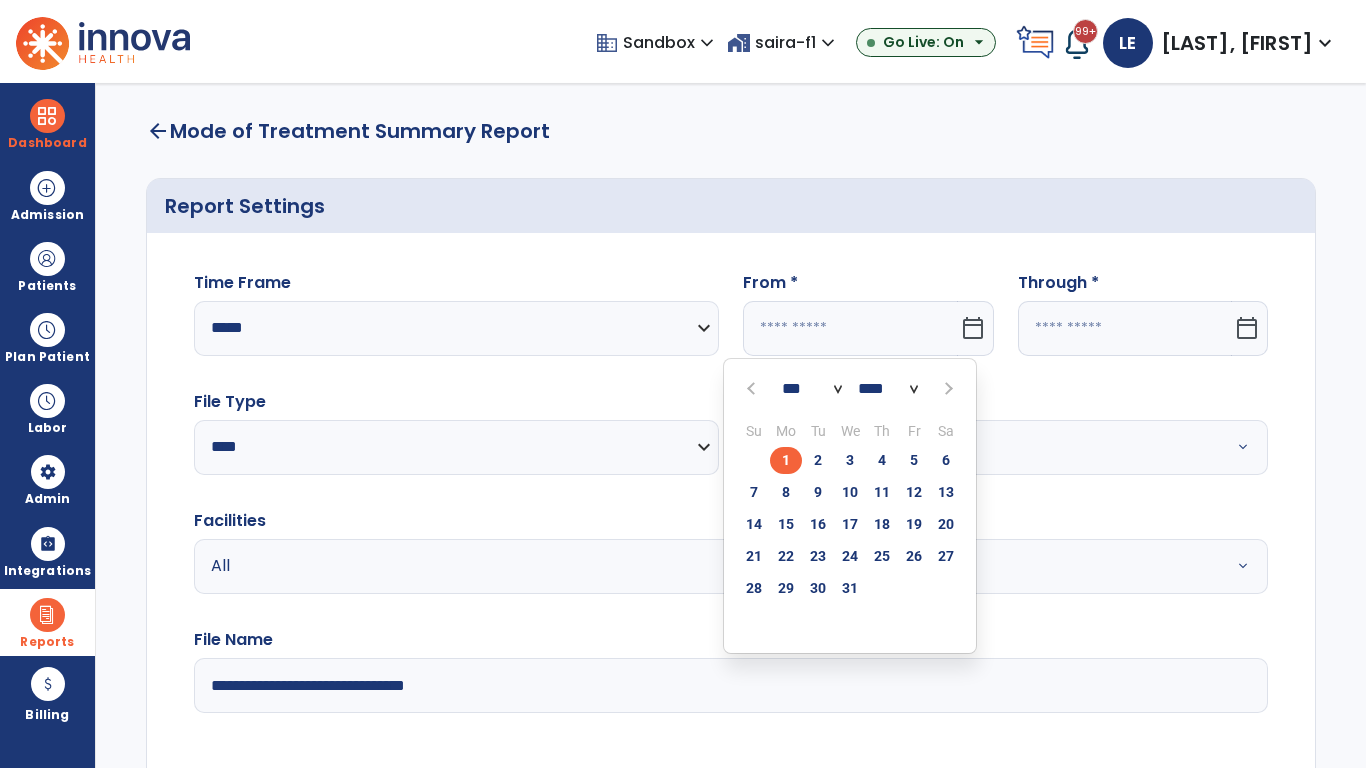 select on "**" 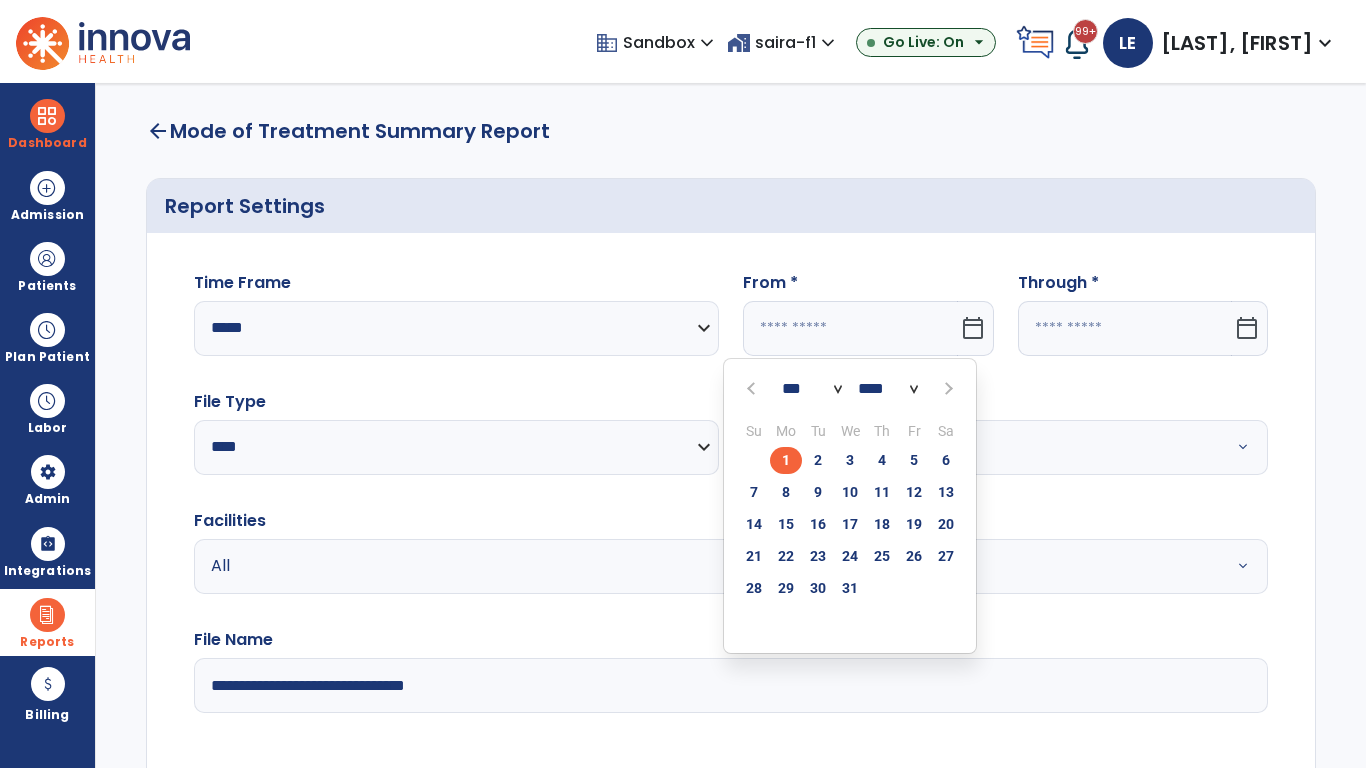 type on "**********" 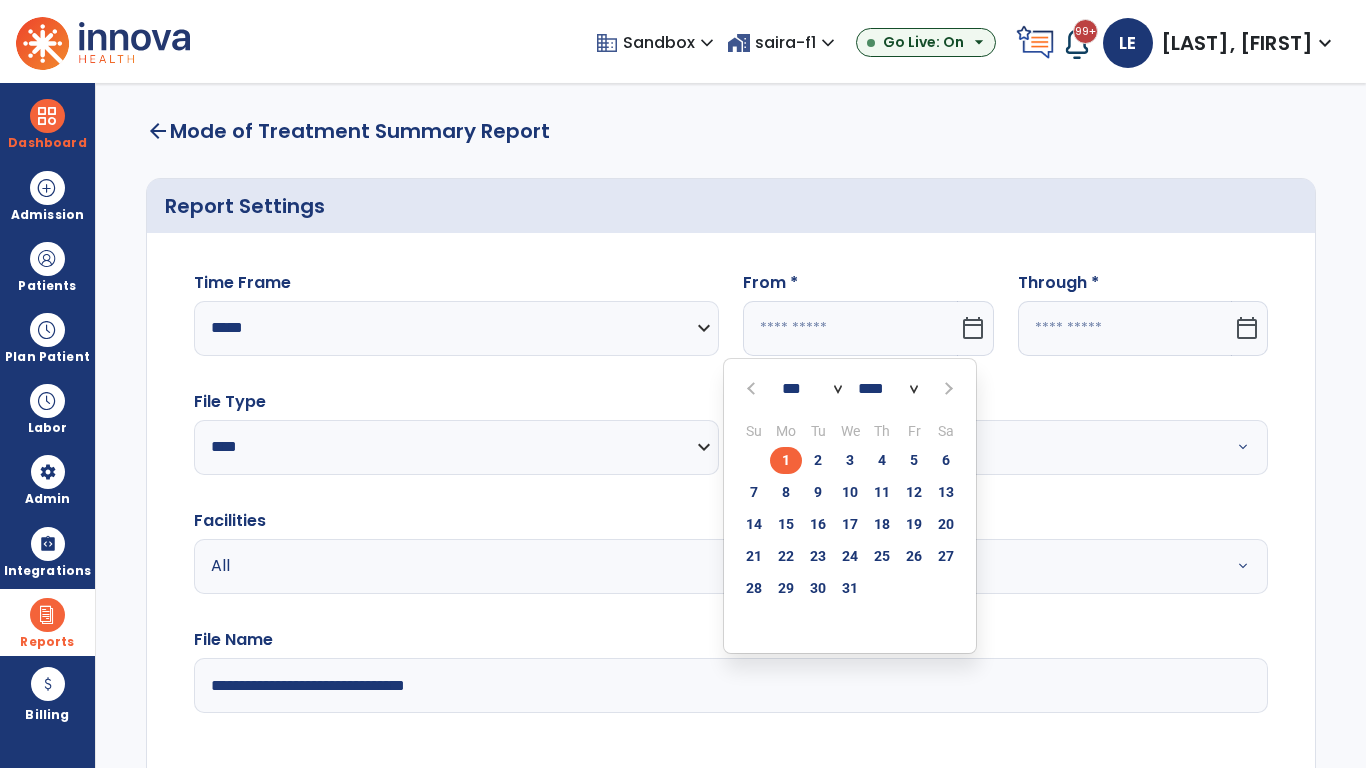 type on "*********" 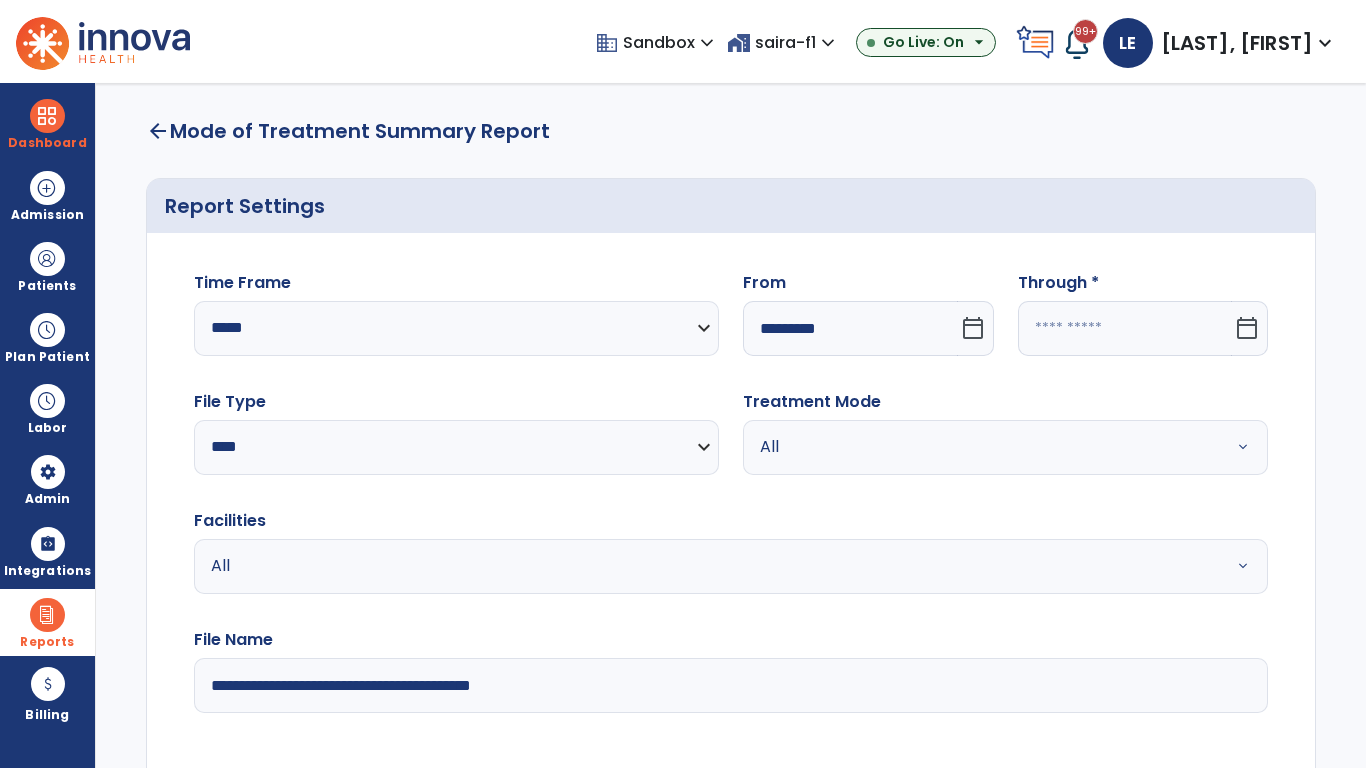 click 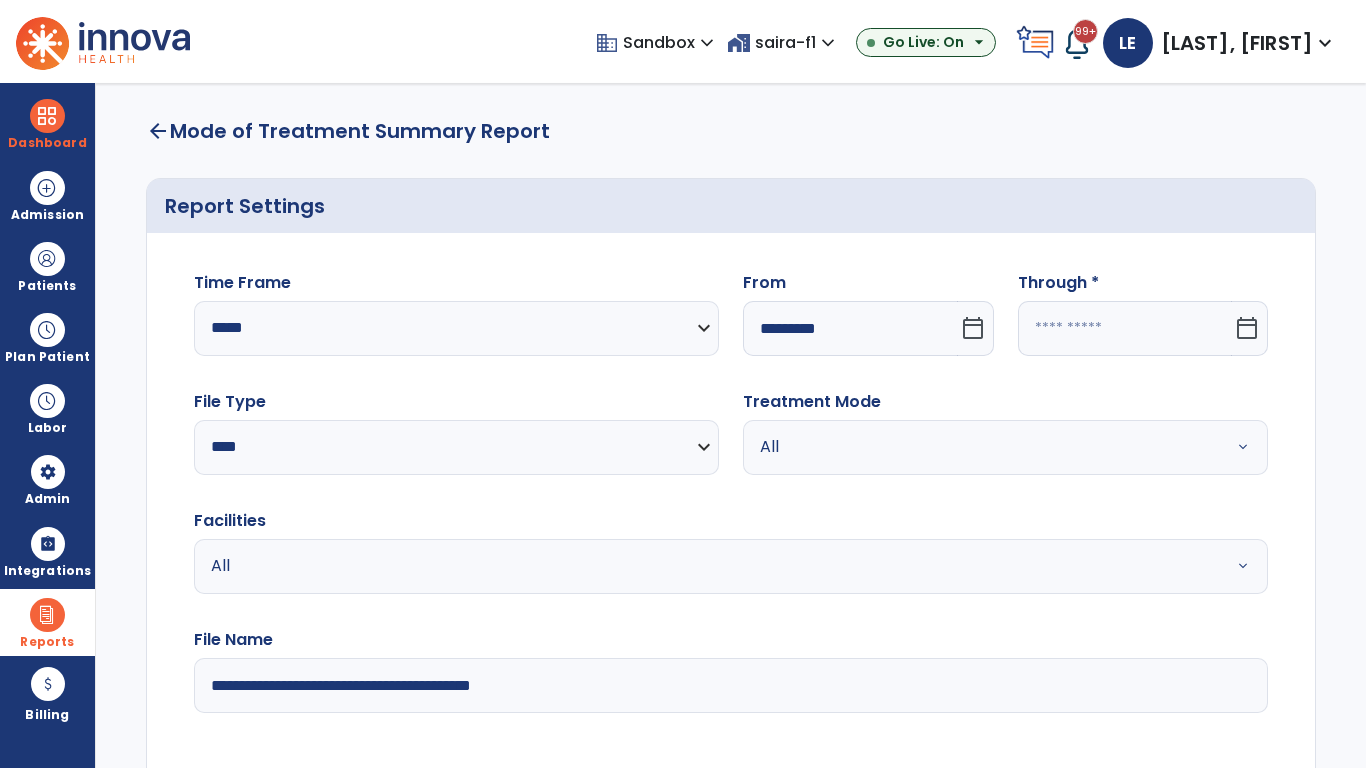 select on "*" 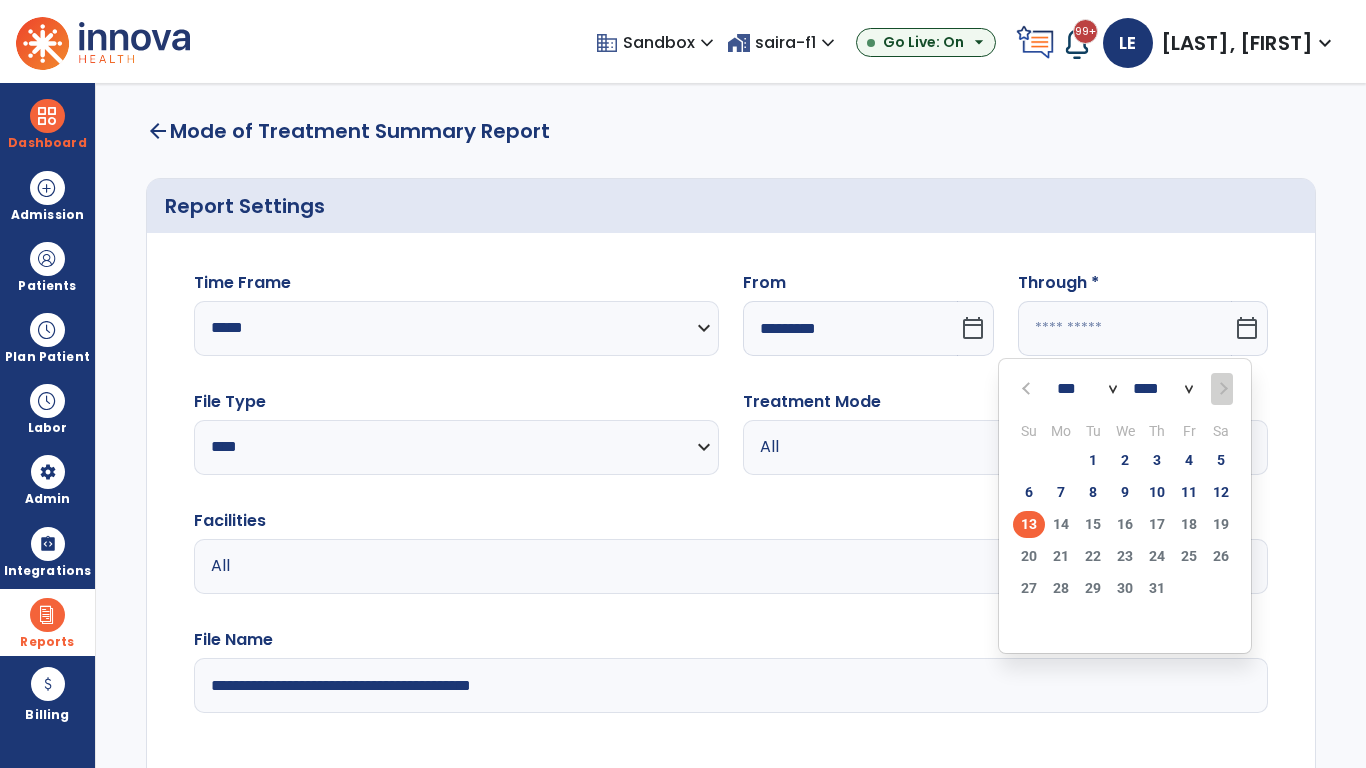 select on "*" 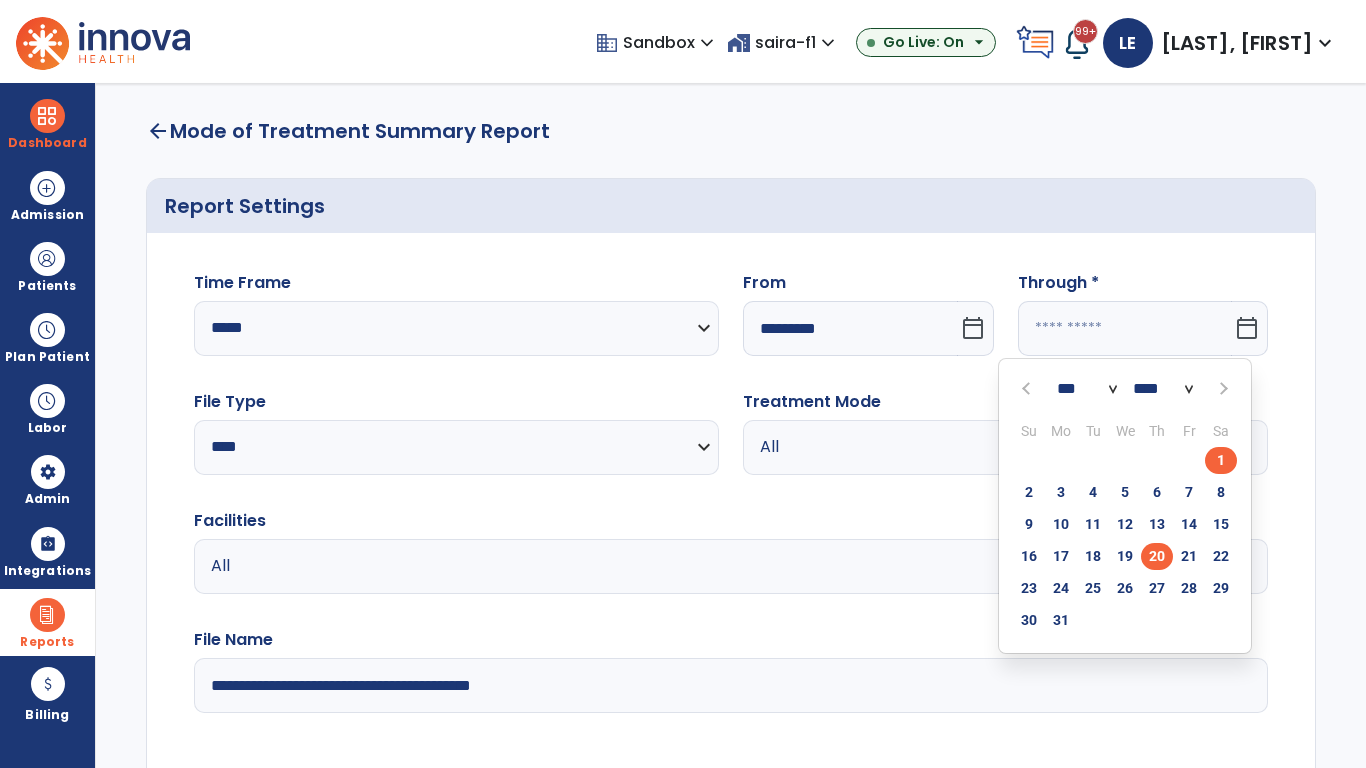 click on "20" 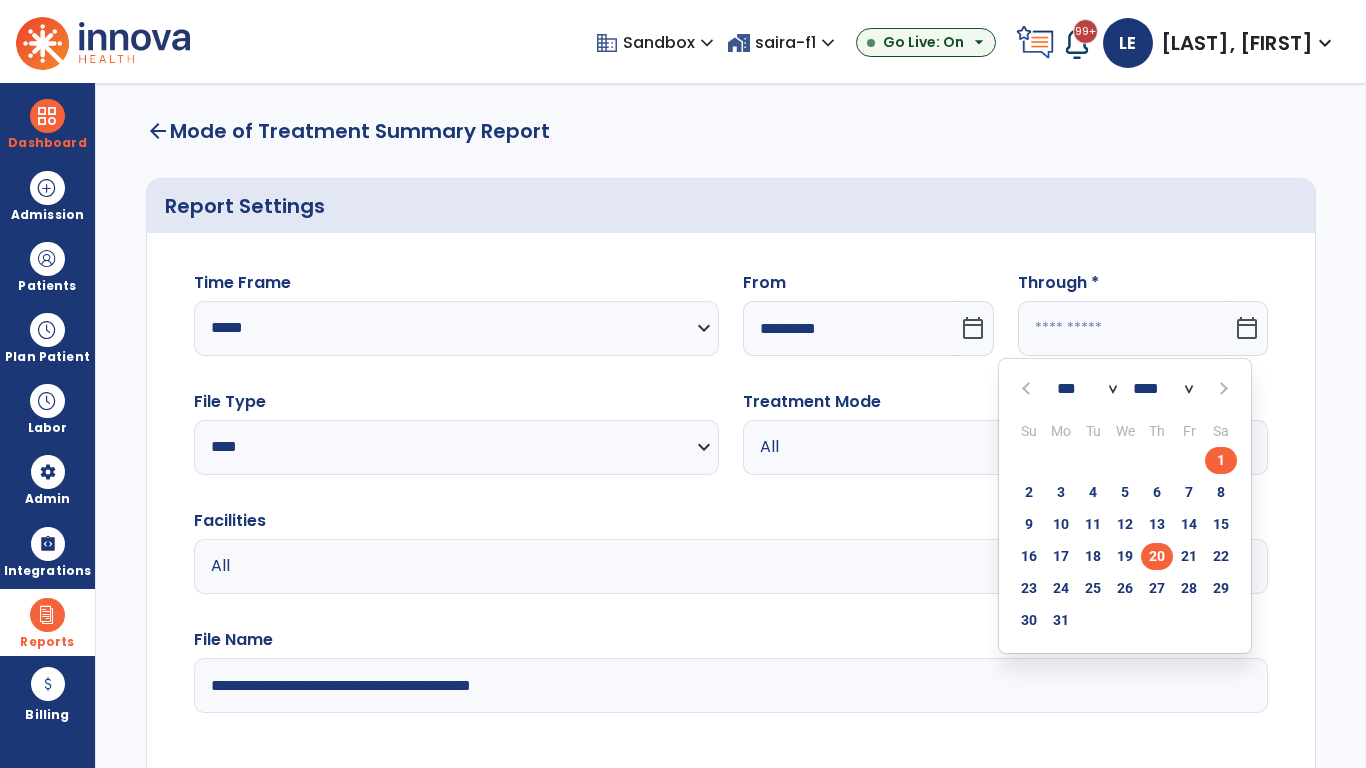 type on "**********" 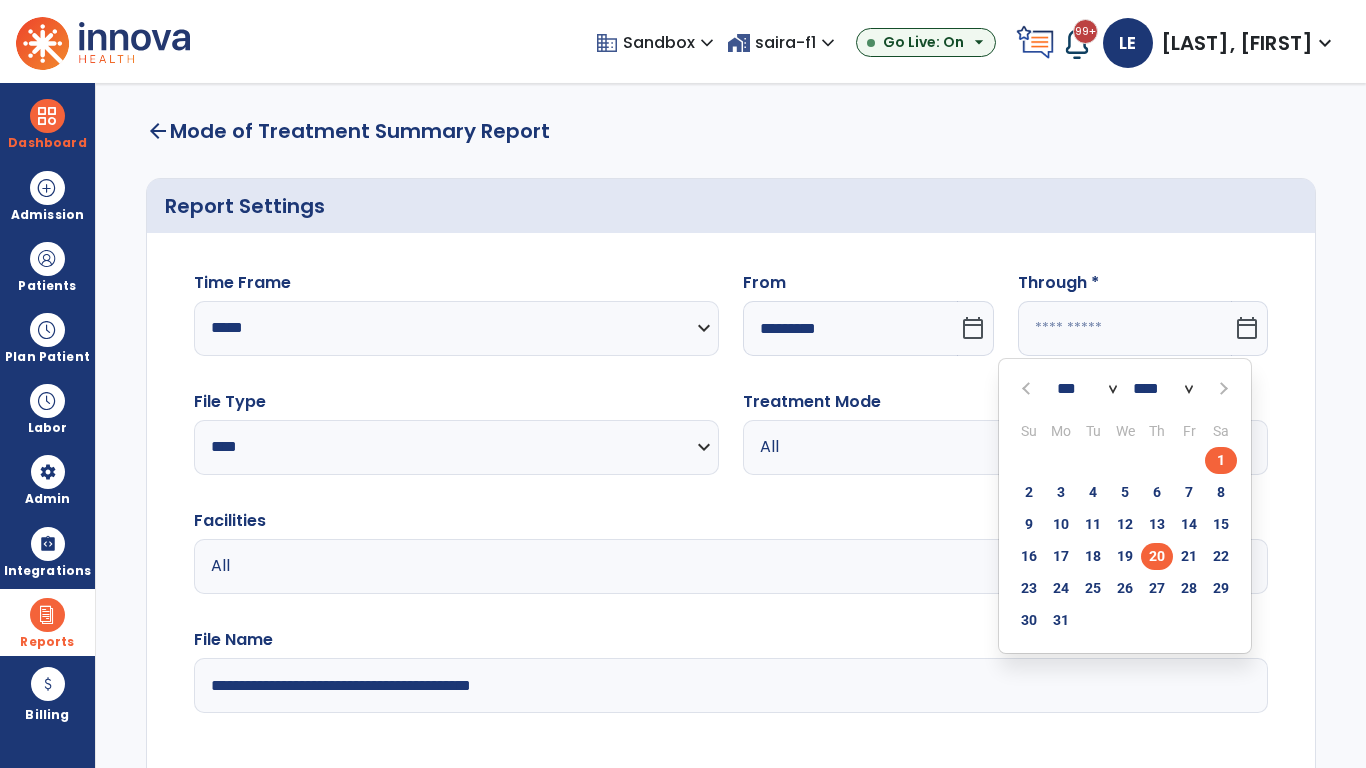 type on "*********" 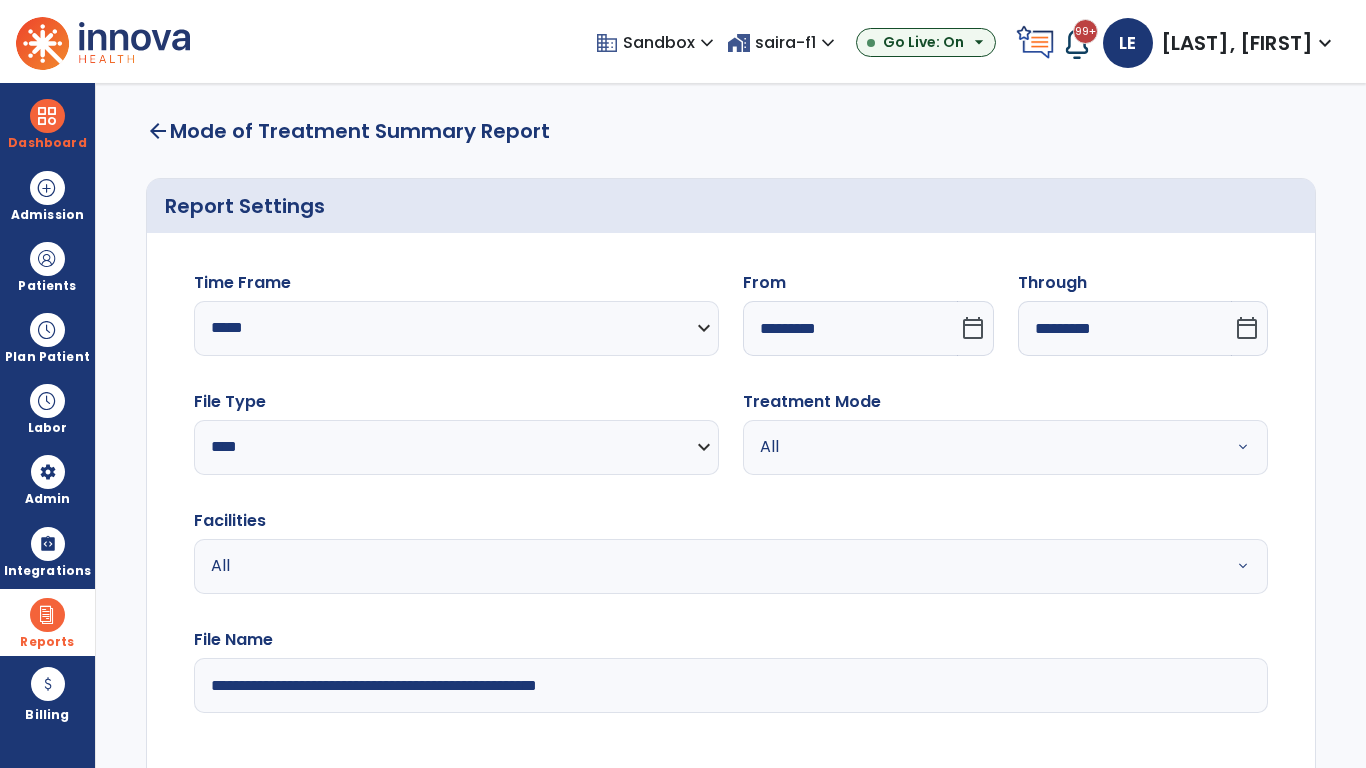 click on "All" at bounding box center (981, 447) 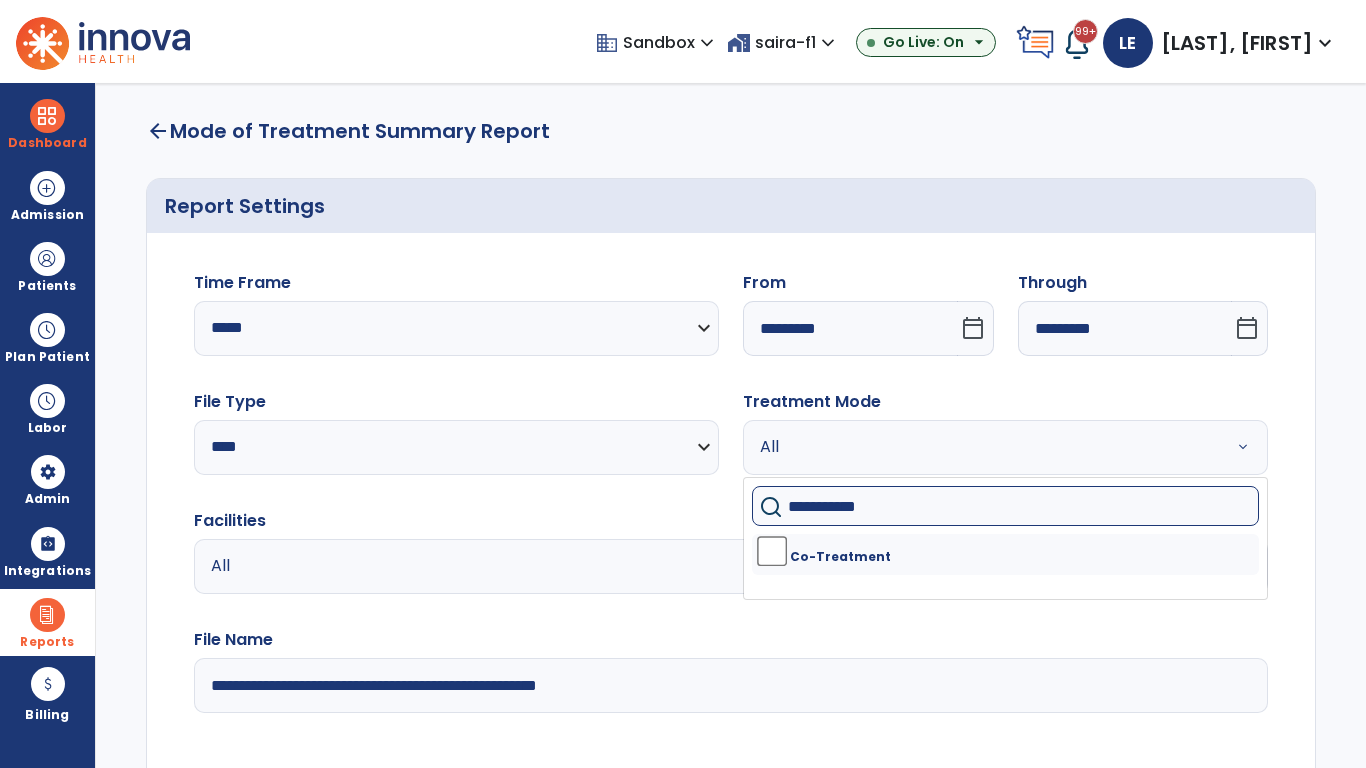 type on "**********" 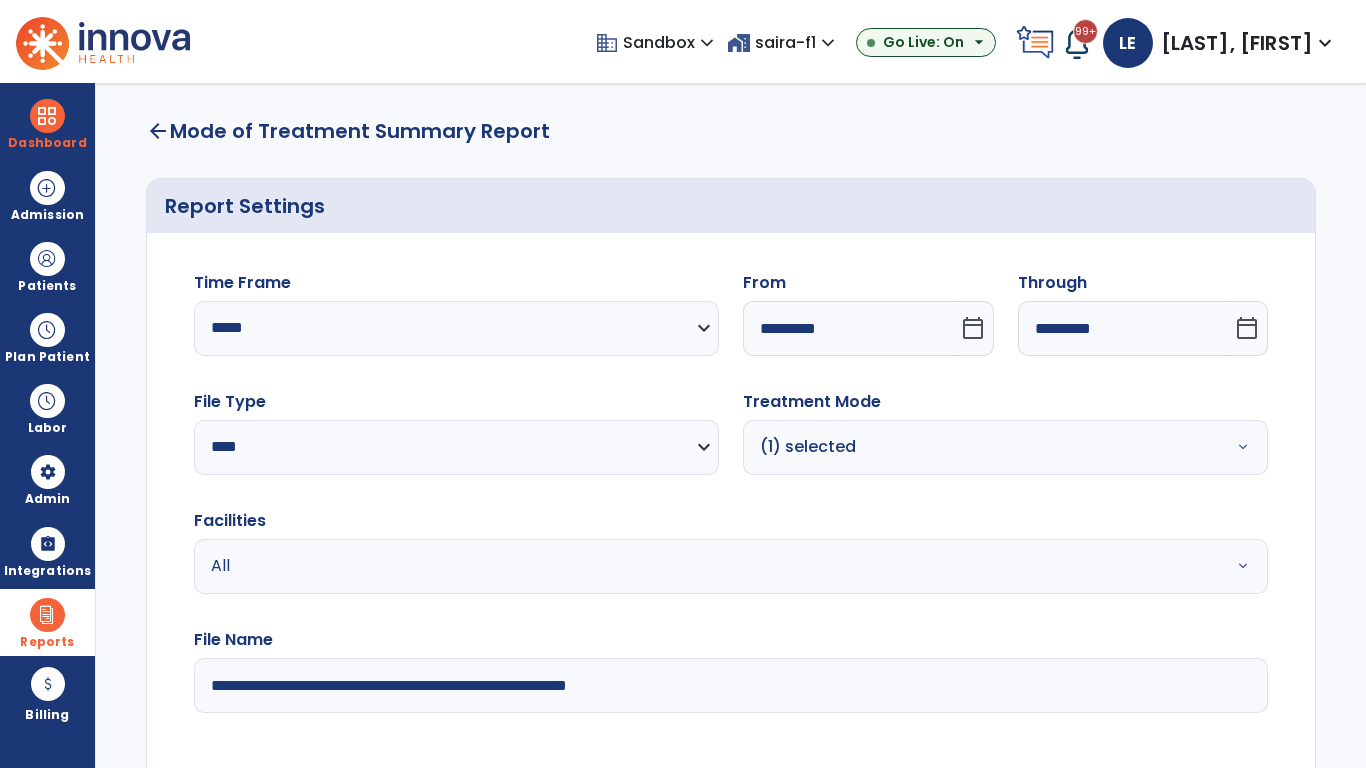 type on "**********" 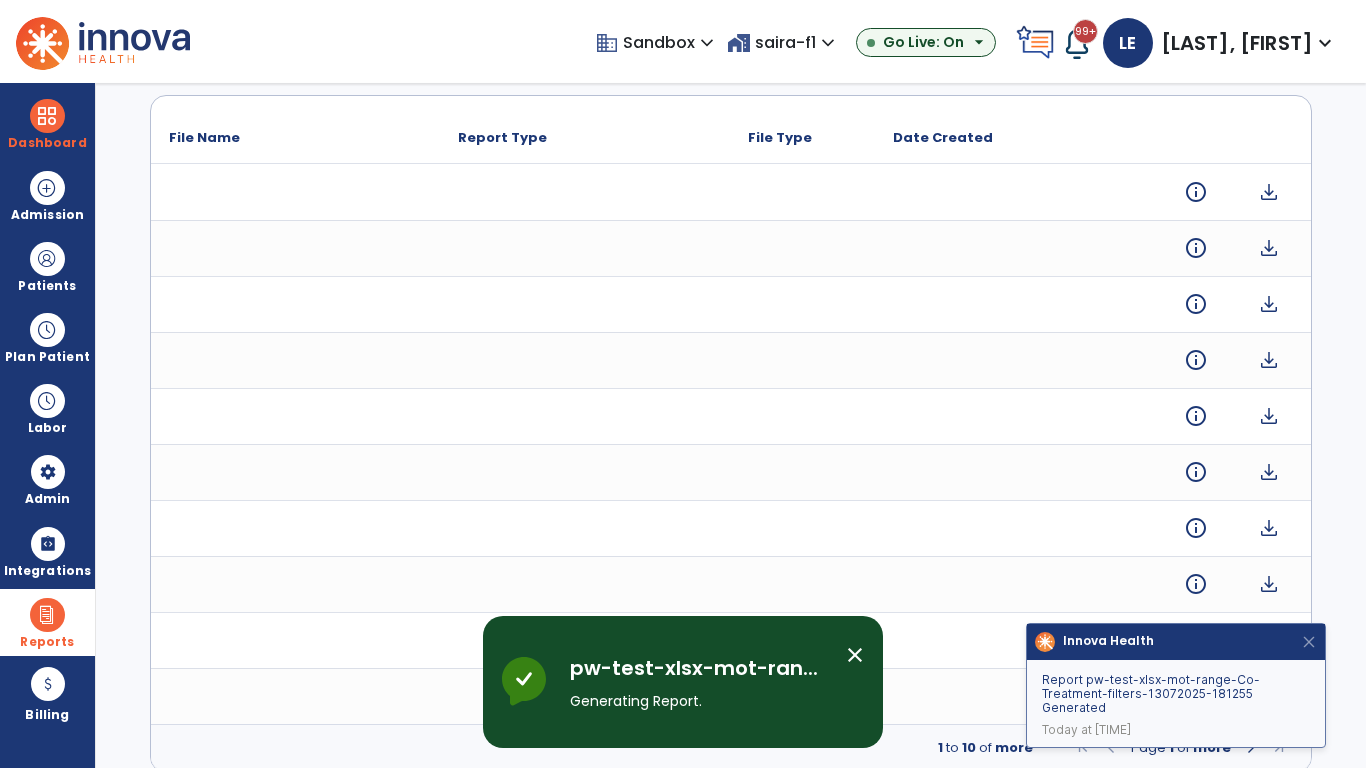 scroll, scrollTop: 0, scrollLeft: 0, axis: both 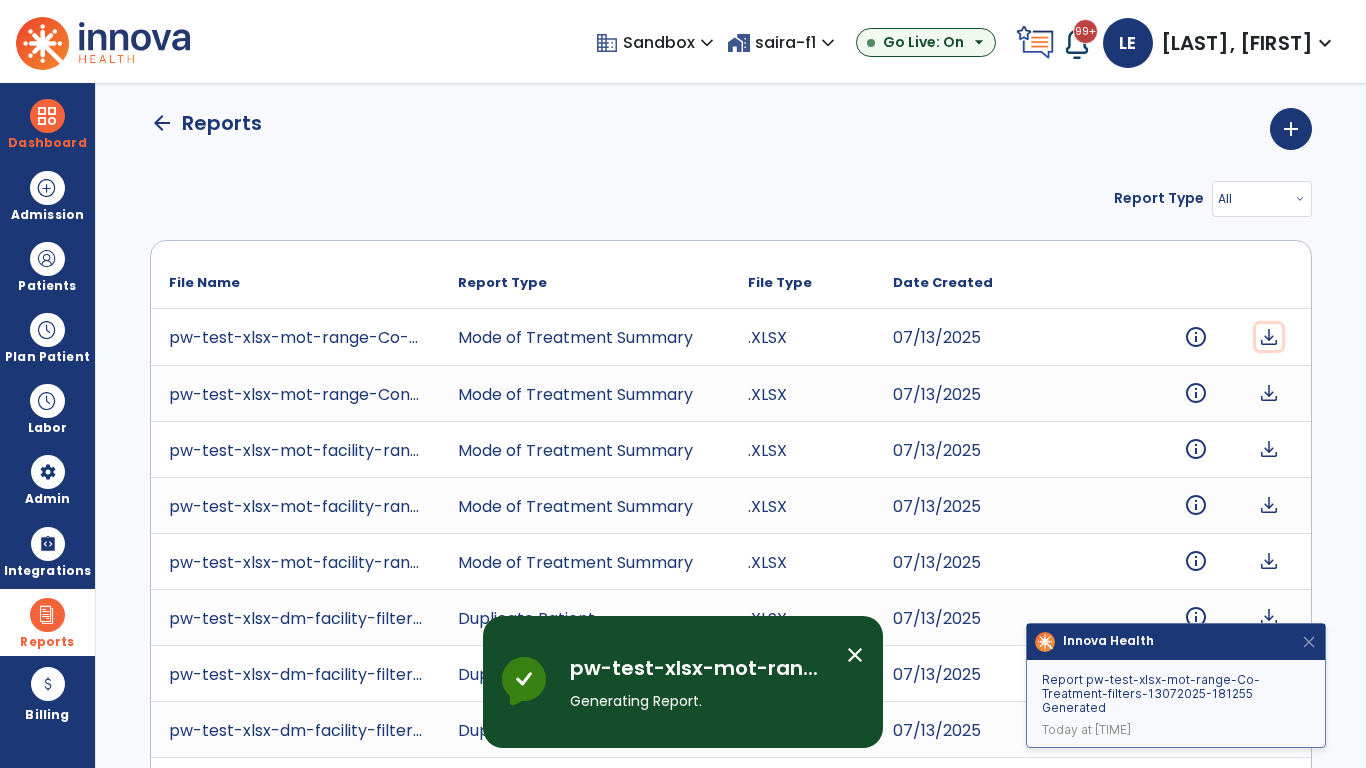 click on "download" 